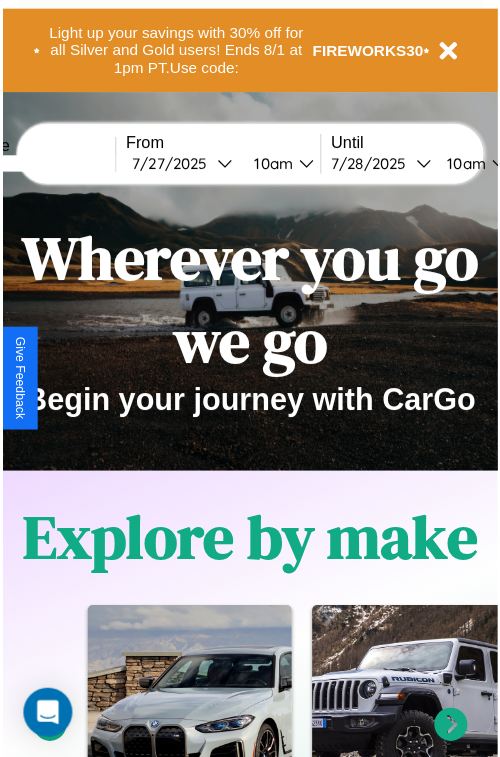 scroll, scrollTop: 0, scrollLeft: 0, axis: both 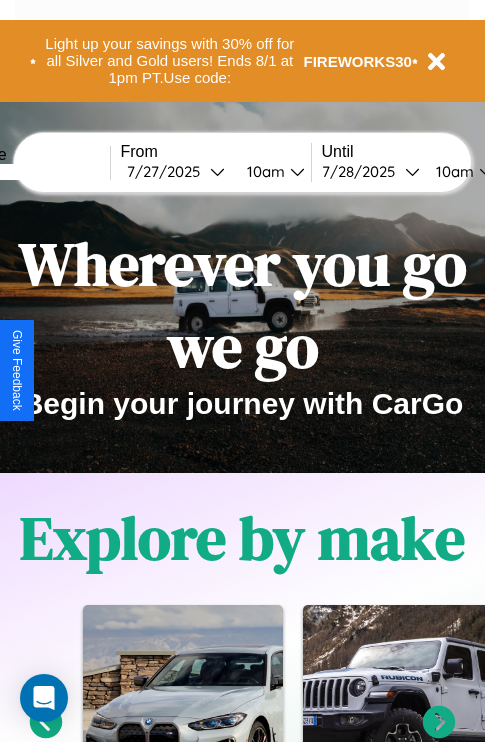 click at bounding box center [35, 172] 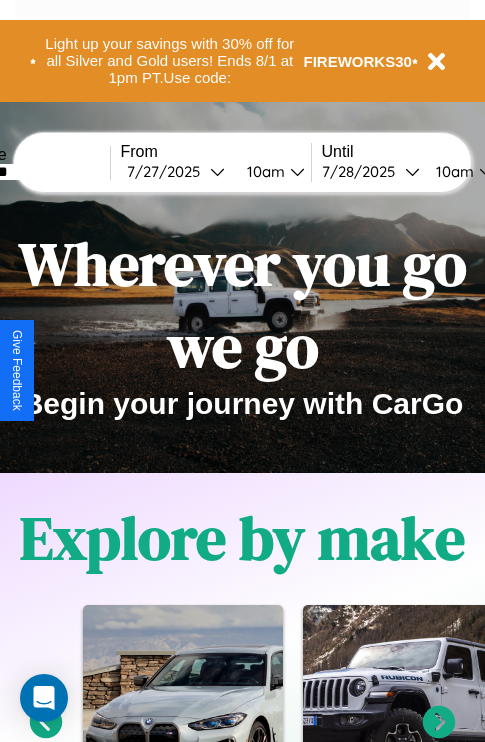 type on "********" 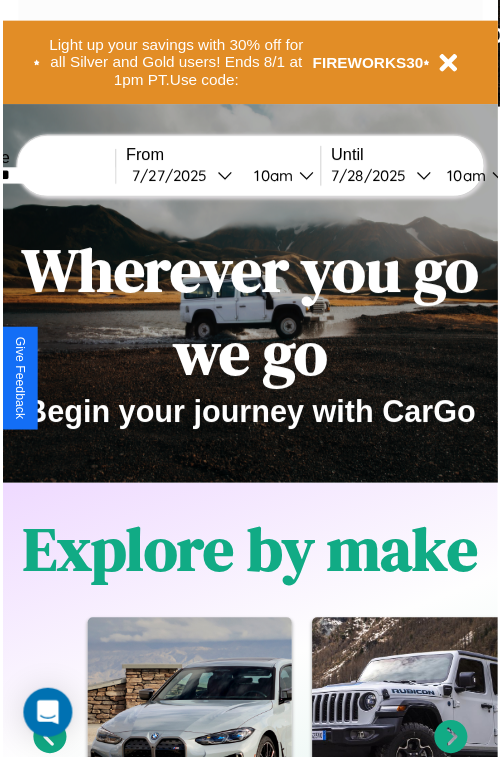 select on "*" 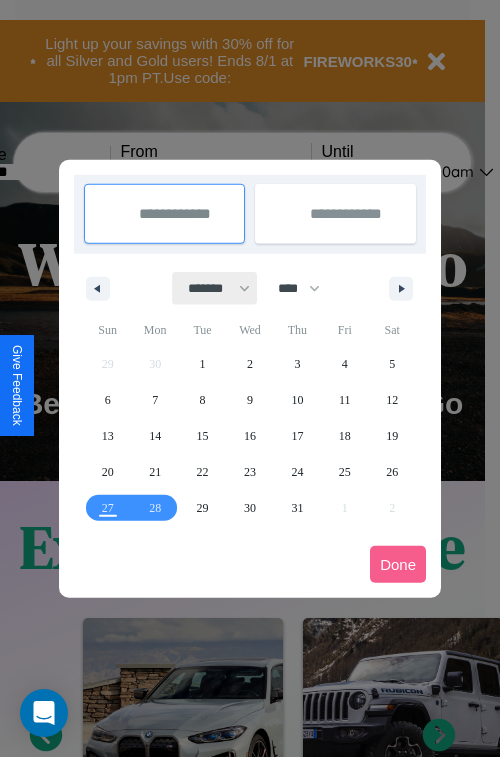 click on "******* ******** ***** ***** *** **** **** ****** ********* ******* ******** ********" at bounding box center [215, 288] 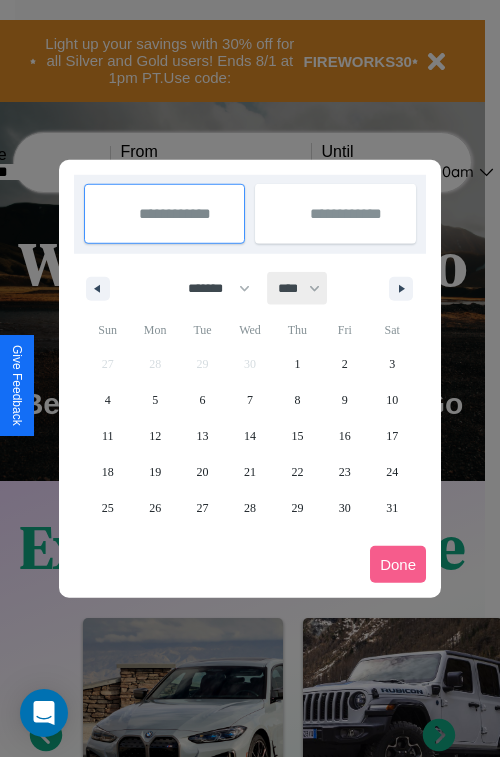 click on "**** **** **** **** **** **** **** **** **** **** **** **** **** **** **** **** **** **** **** **** **** **** **** **** **** **** **** **** **** **** **** **** **** **** **** **** **** **** **** **** **** **** **** **** **** **** **** **** **** **** **** **** **** **** **** **** **** **** **** **** **** **** **** **** **** **** **** **** **** **** **** **** **** **** **** **** **** **** **** **** **** **** **** **** **** **** **** **** **** **** **** **** **** **** **** **** **** **** **** **** **** **** **** **** **** **** **** **** **** **** **** **** **** **** **** **** **** **** **** **** ****" at bounding box center [298, 288] 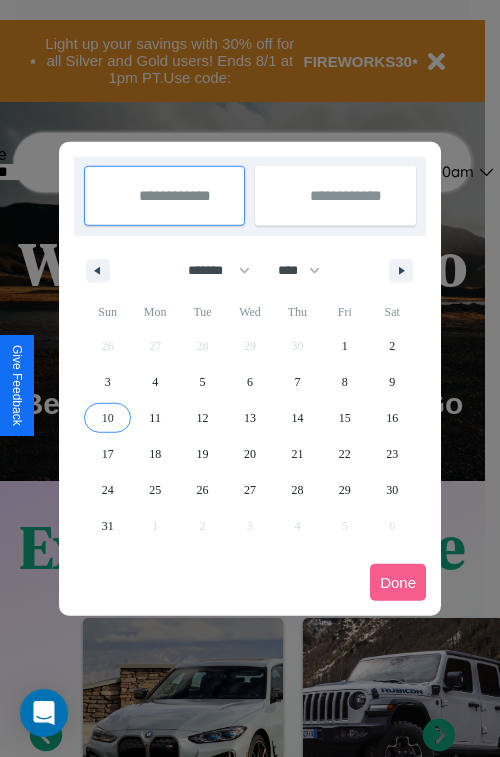 click on "10" at bounding box center [108, 418] 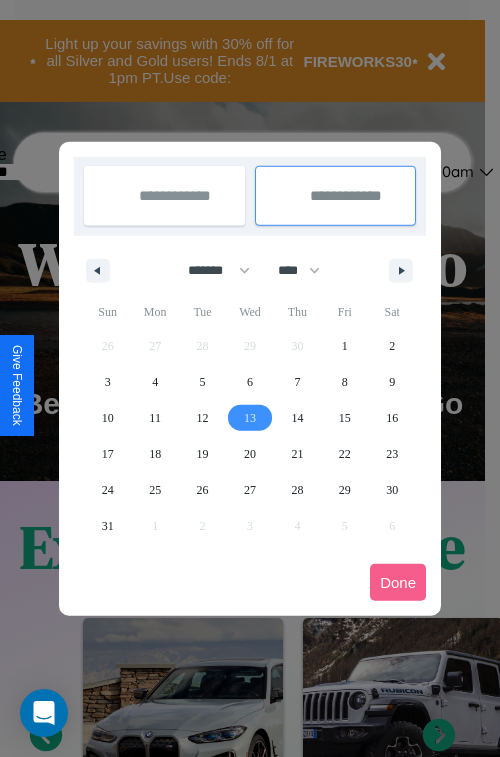 click on "13" at bounding box center [250, 418] 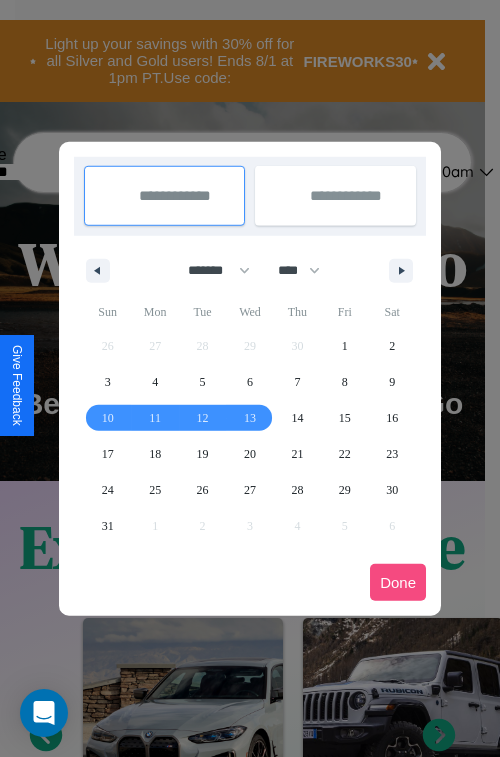 click on "Done" at bounding box center (398, 582) 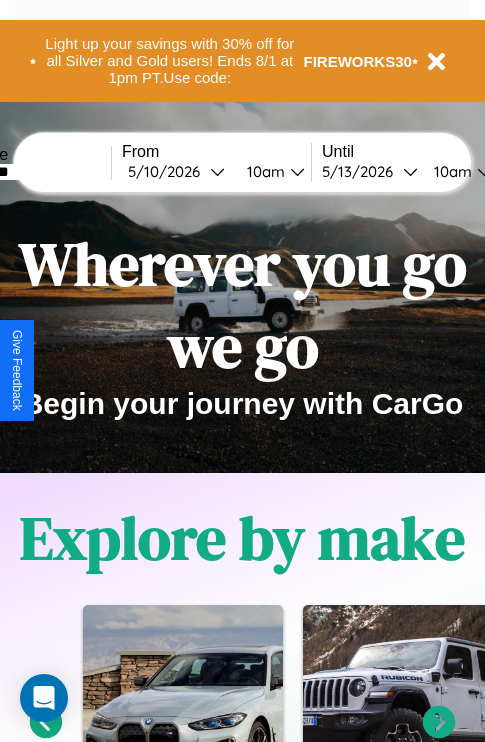 click on "10am" at bounding box center (263, 171) 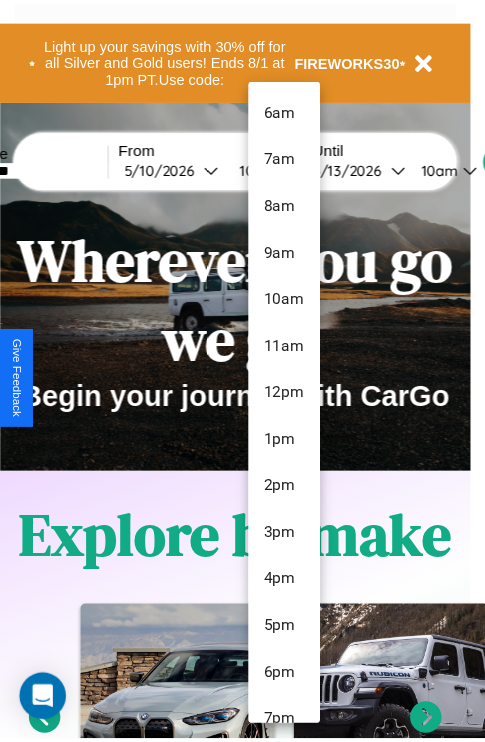 scroll, scrollTop: 163, scrollLeft: 0, axis: vertical 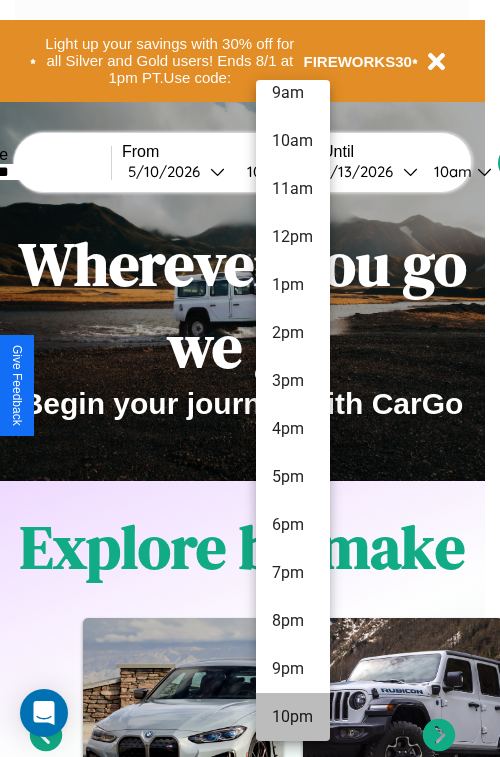 click on "10pm" at bounding box center [293, 717] 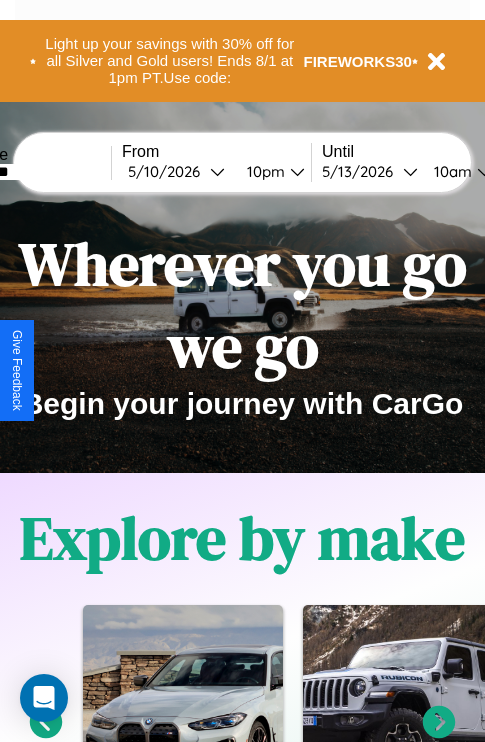 click on "10am" at bounding box center [450, 171] 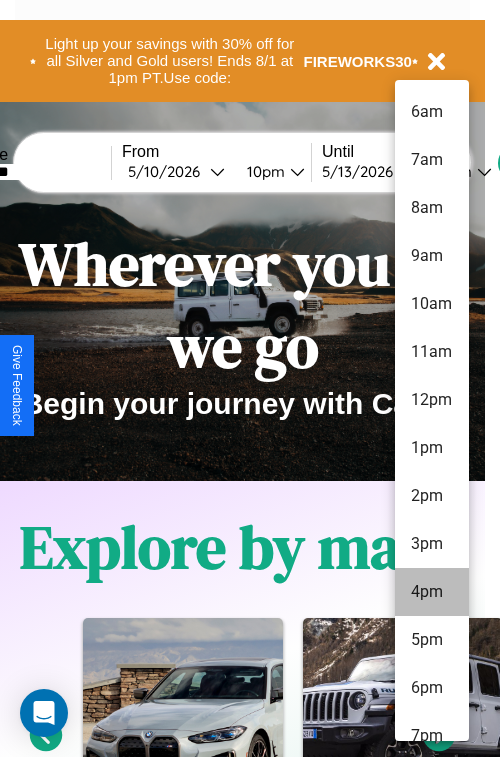 click on "4pm" at bounding box center [432, 592] 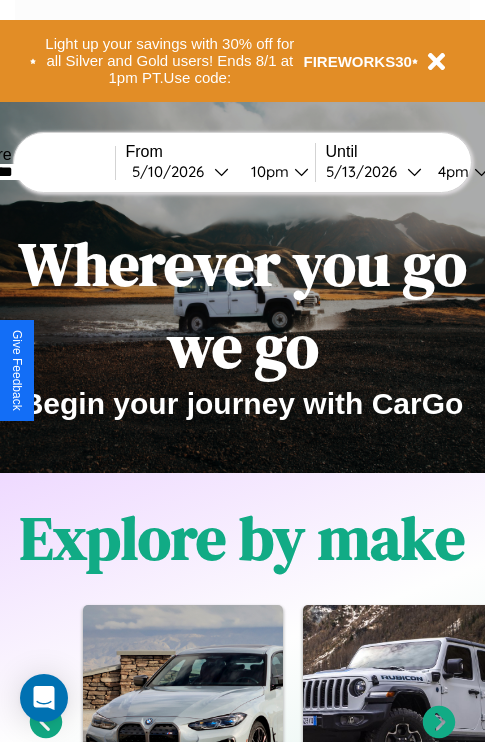 scroll, scrollTop: 0, scrollLeft: 71, axis: horizontal 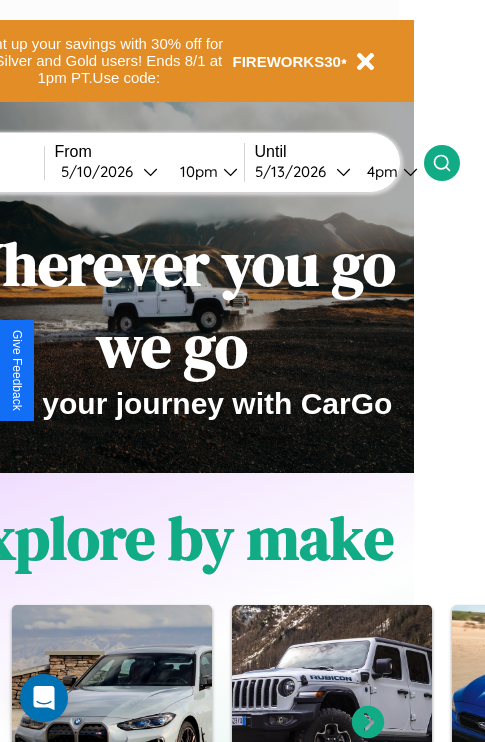 click 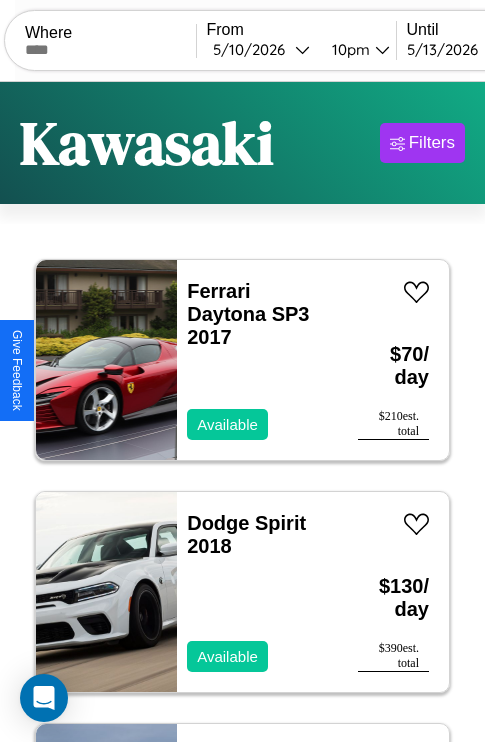 scroll, scrollTop: 95, scrollLeft: 0, axis: vertical 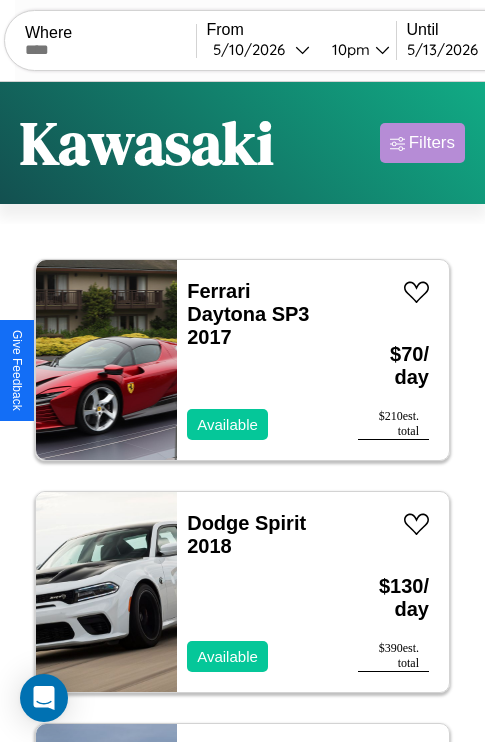 click on "Filters" at bounding box center [432, 143] 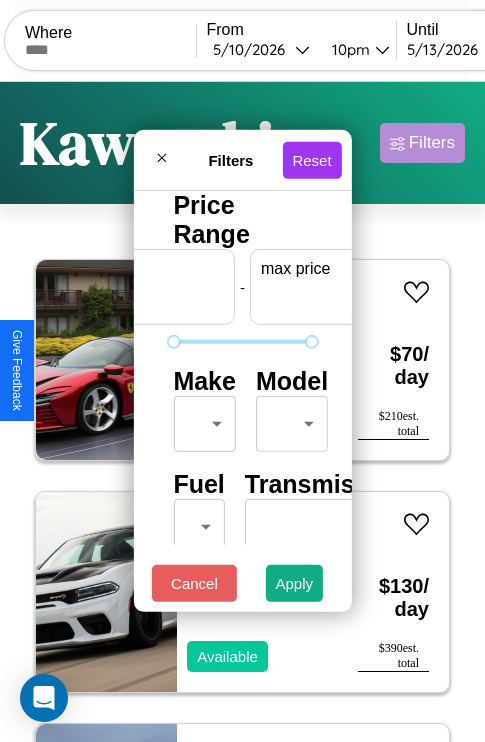 scroll, scrollTop: 0, scrollLeft: 124, axis: horizontal 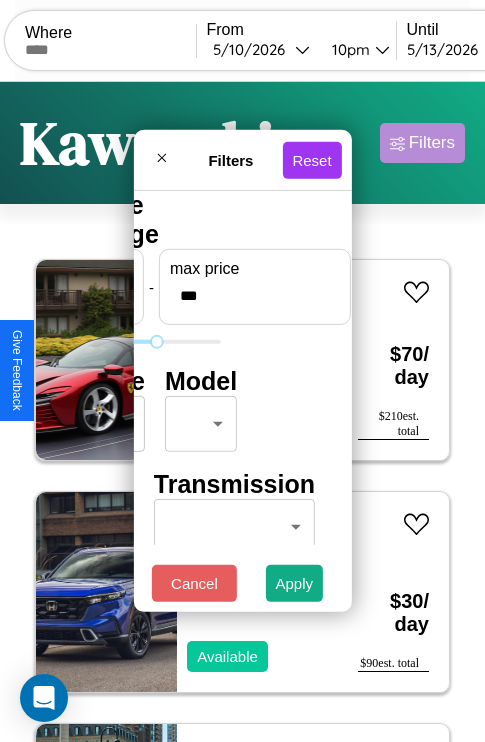 type on "***" 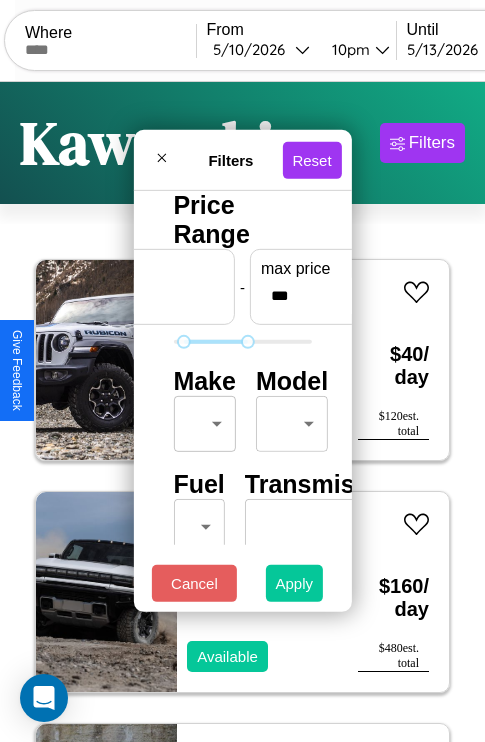 type on "**" 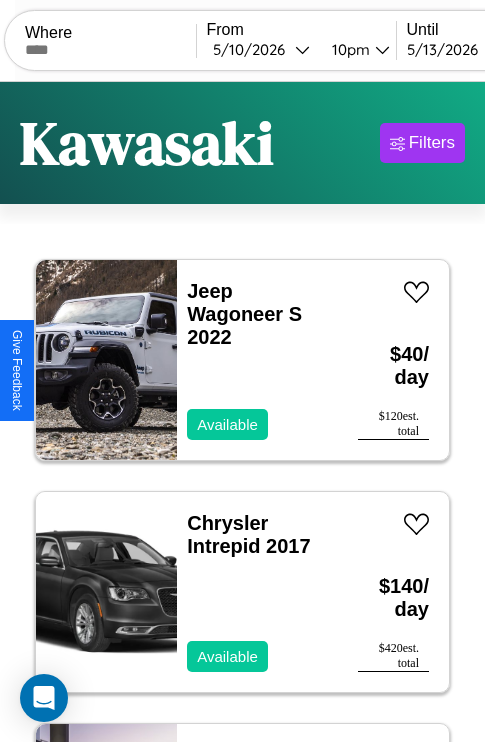 scroll, scrollTop: 66, scrollLeft: 0, axis: vertical 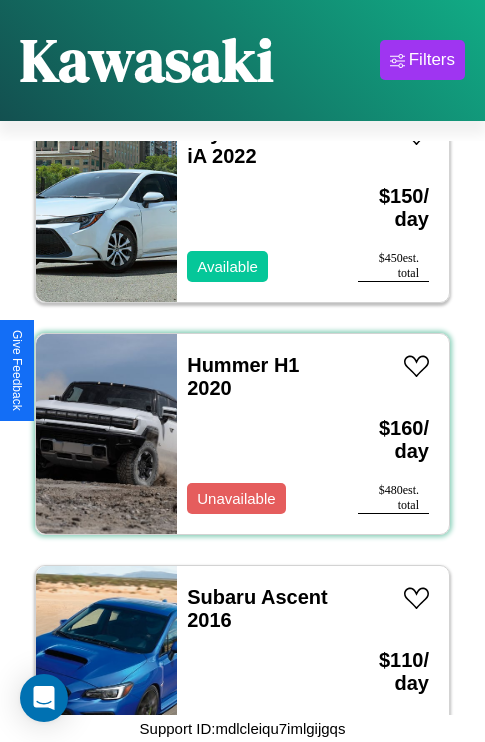 click on "Hummer   H1   2020 Unavailable" at bounding box center (257, 434) 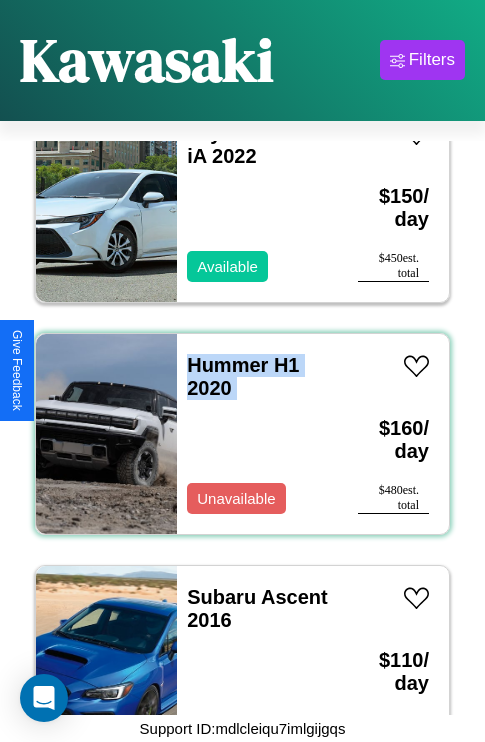 click on "Hummer   H1   2020 Unavailable" at bounding box center [257, 434] 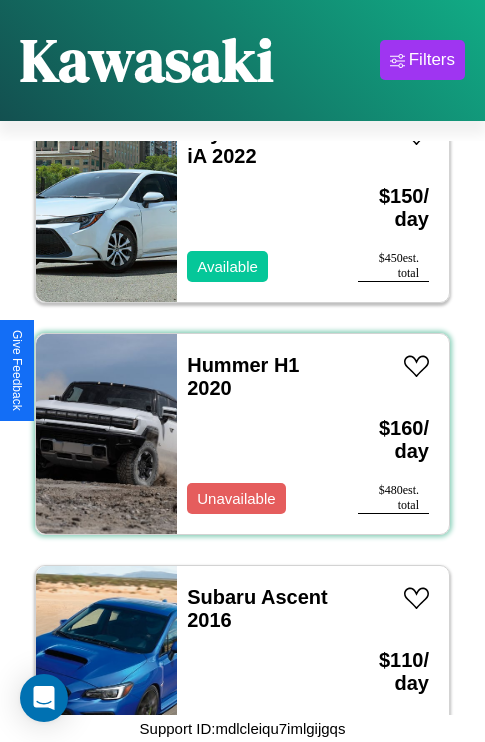 click on "Hummer   H1   2020 Unavailable" at bounding box center (257, 434) 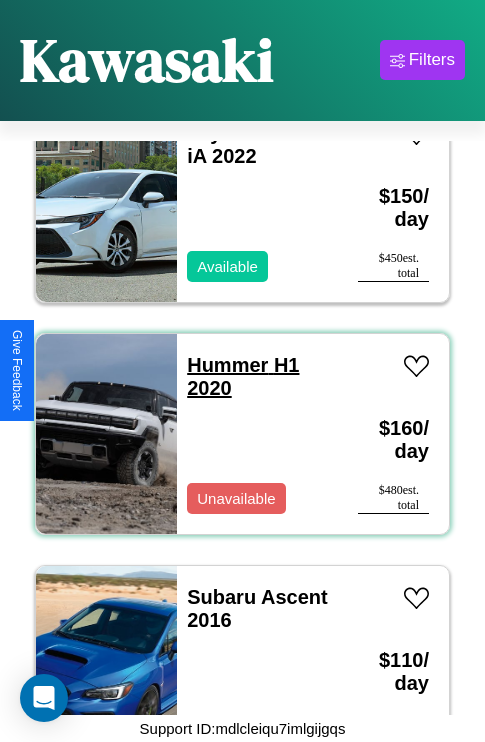 click on "Hummer   H1   2020" at bounding box center [243, 376] 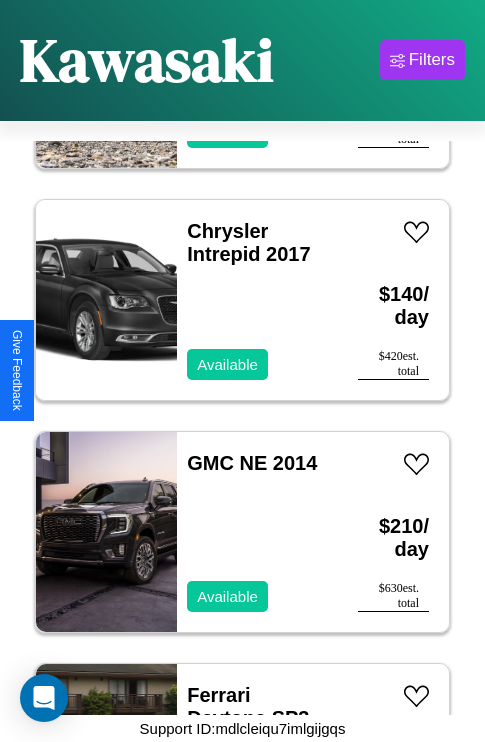 scroll, scrollTop: 75, scrollLeft: 0, axis: vertical 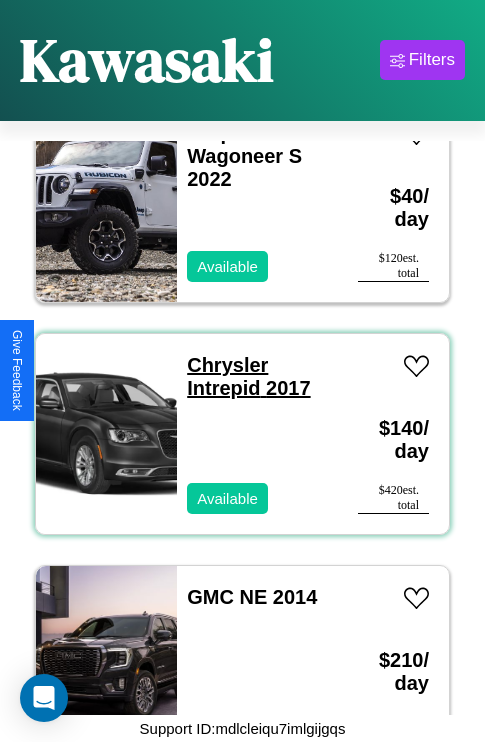 click on "Chrysler   Intrepid   2017" at bounding box center (248, 376) 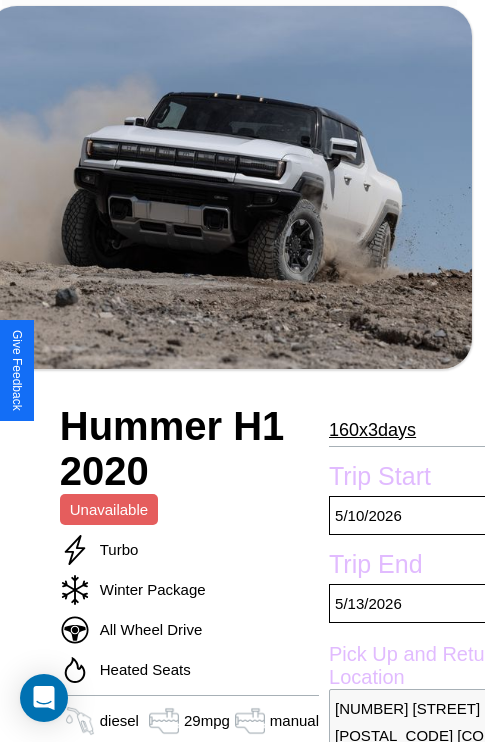 scroll, scrollTop: 426, scrollLeft: 72, axis: both 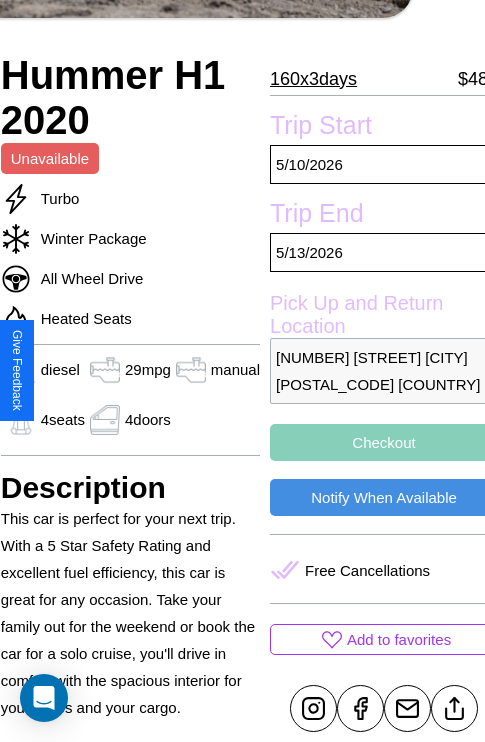 click on "[NUMBER] [STREET]  [CITY]  [POSTAL_CODE] [COUNTRY]" at bounding box center [384, 371] 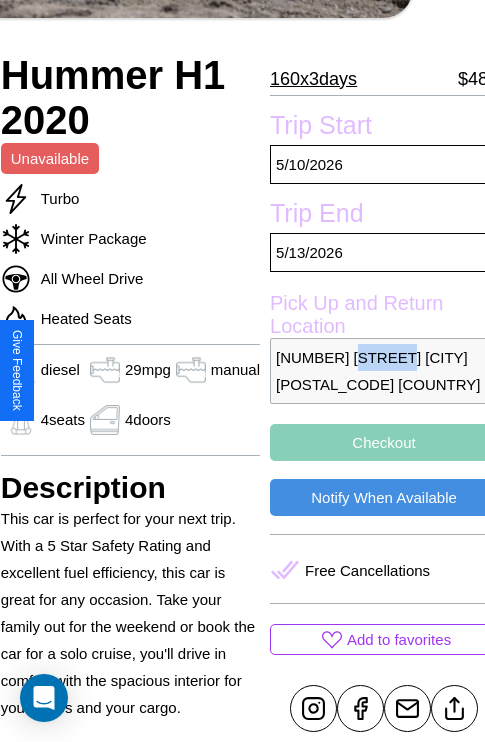 click on "[NUMBER] [STREET]  [CITY]  [POSTAL_CODE] [COUNTRY]" at bounding box center (384, 371) 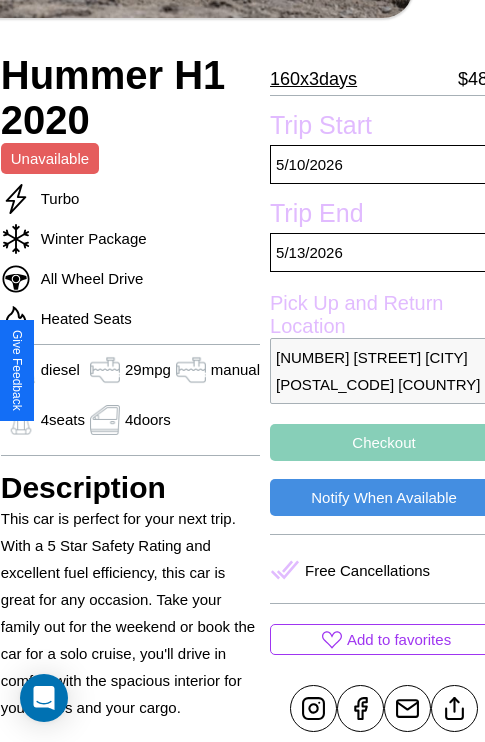 click on "[NUMBER] [STREET]  [CITY]  [POSTAL_CODE] [COUNTRY]" at bounding box center (384, 371) 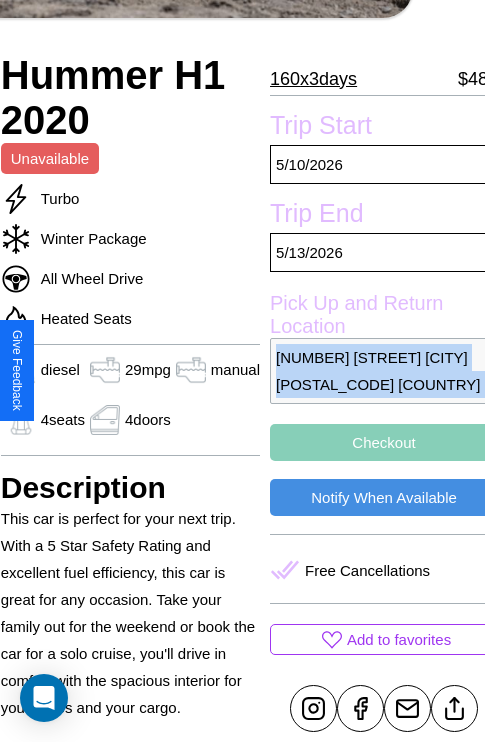click on "[NUMBER] [STREET]  [CITY]  [POSTAL_CODE] [COUNTRY]" at bounding box center [384, 371] 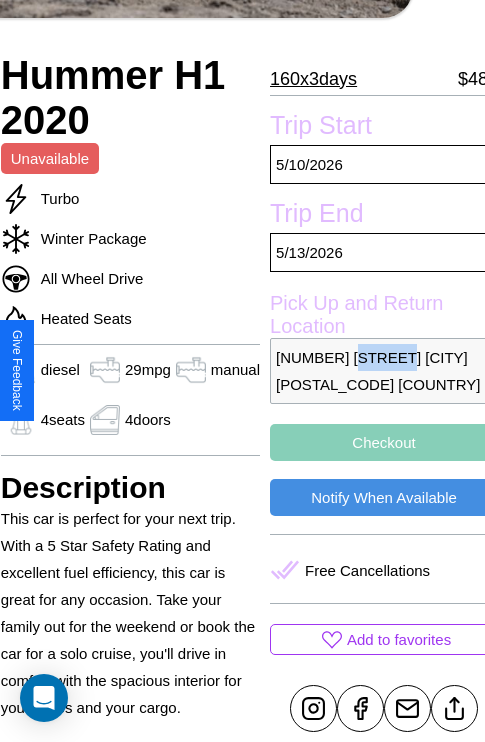 click on "[NUMBER] [STREET]  [CITY]  [POSTAL_CODE] [COUNTRY]" at bounding box center [384, 371] 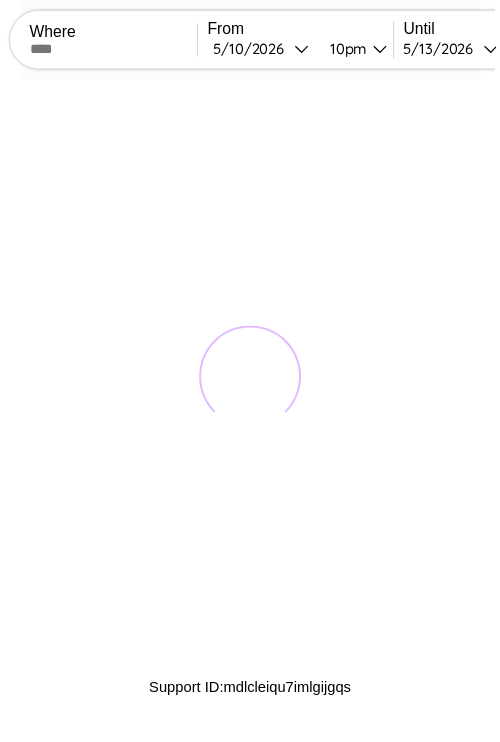 scroll, scrollTop: 0, scrollLeft: 0, axis: both 